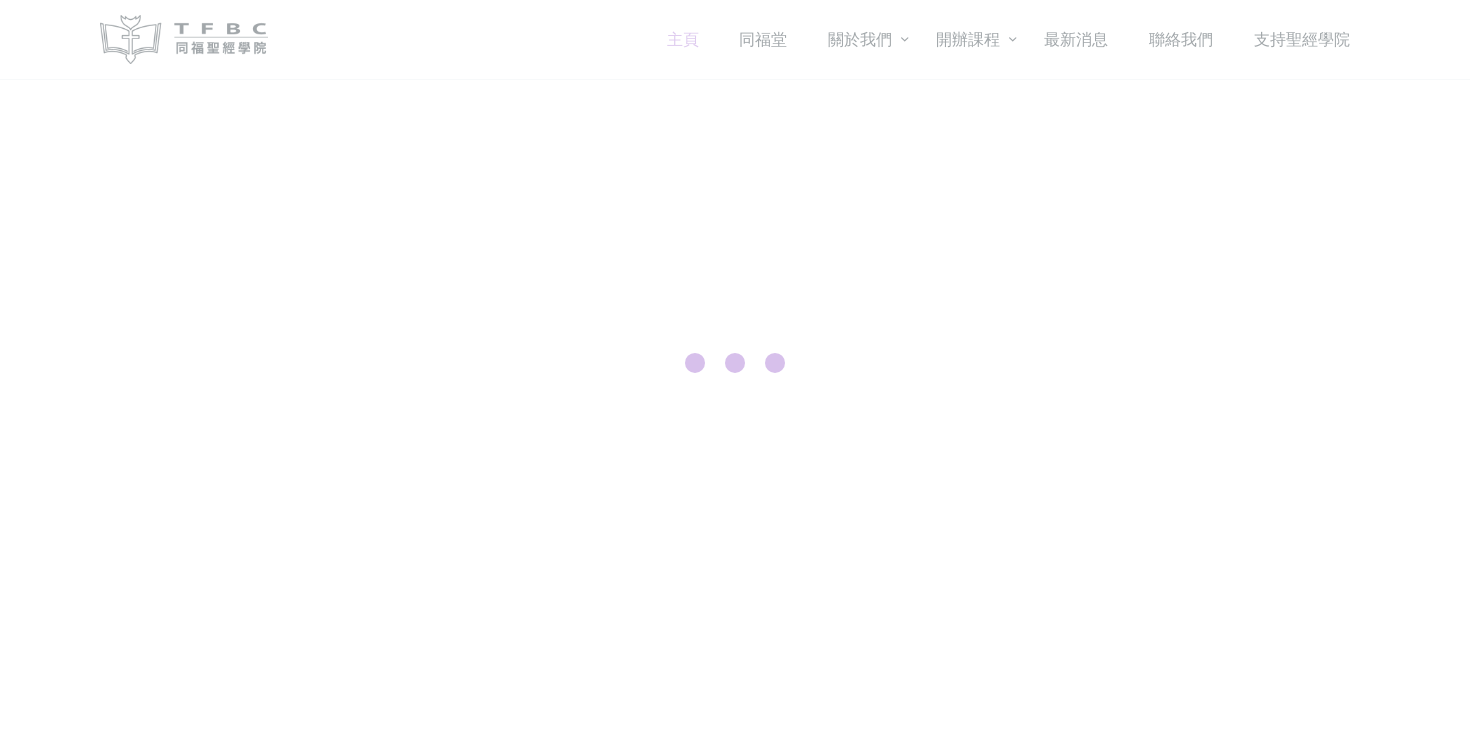 scroll, scrollTop: 0, scrollLeft: 0, axis: both 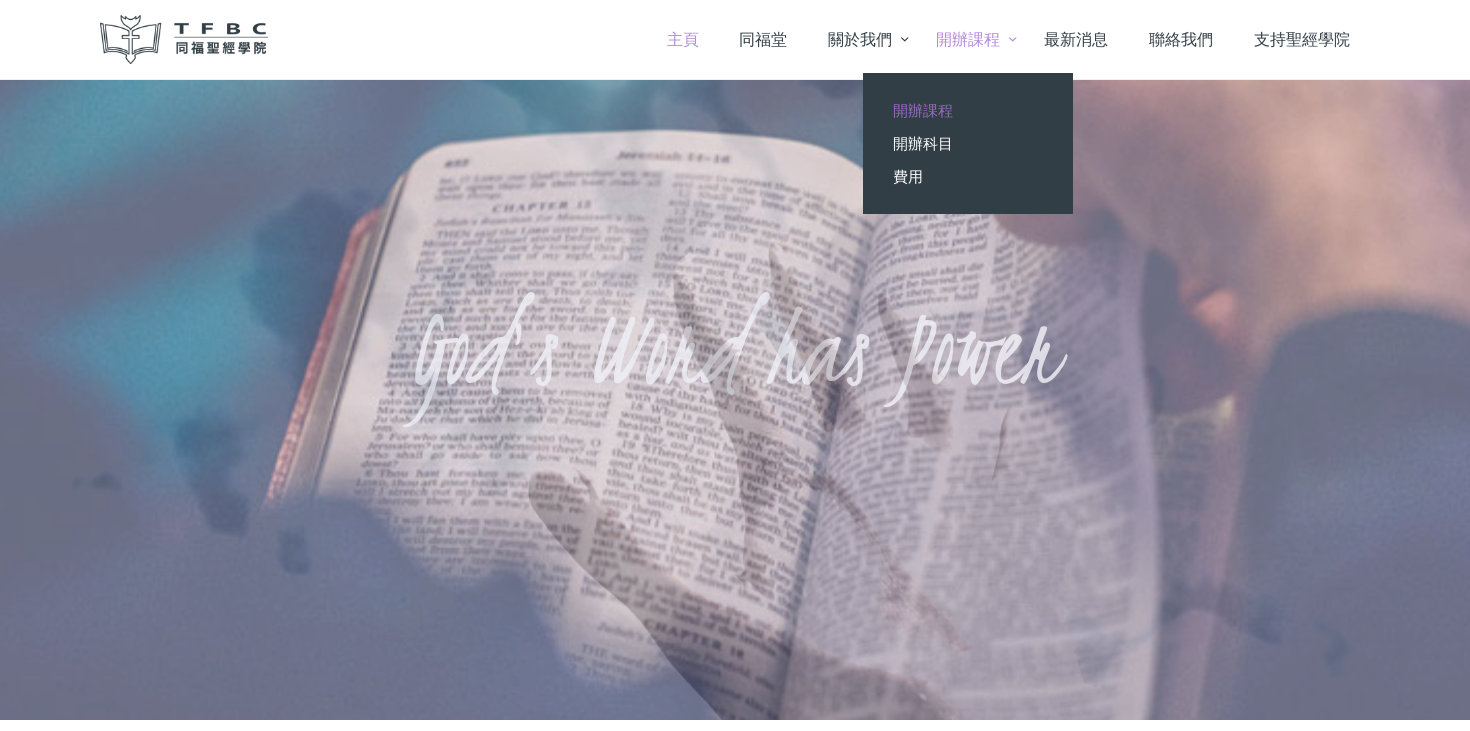 click on "開辦課程" at bounding box center (923, 110) 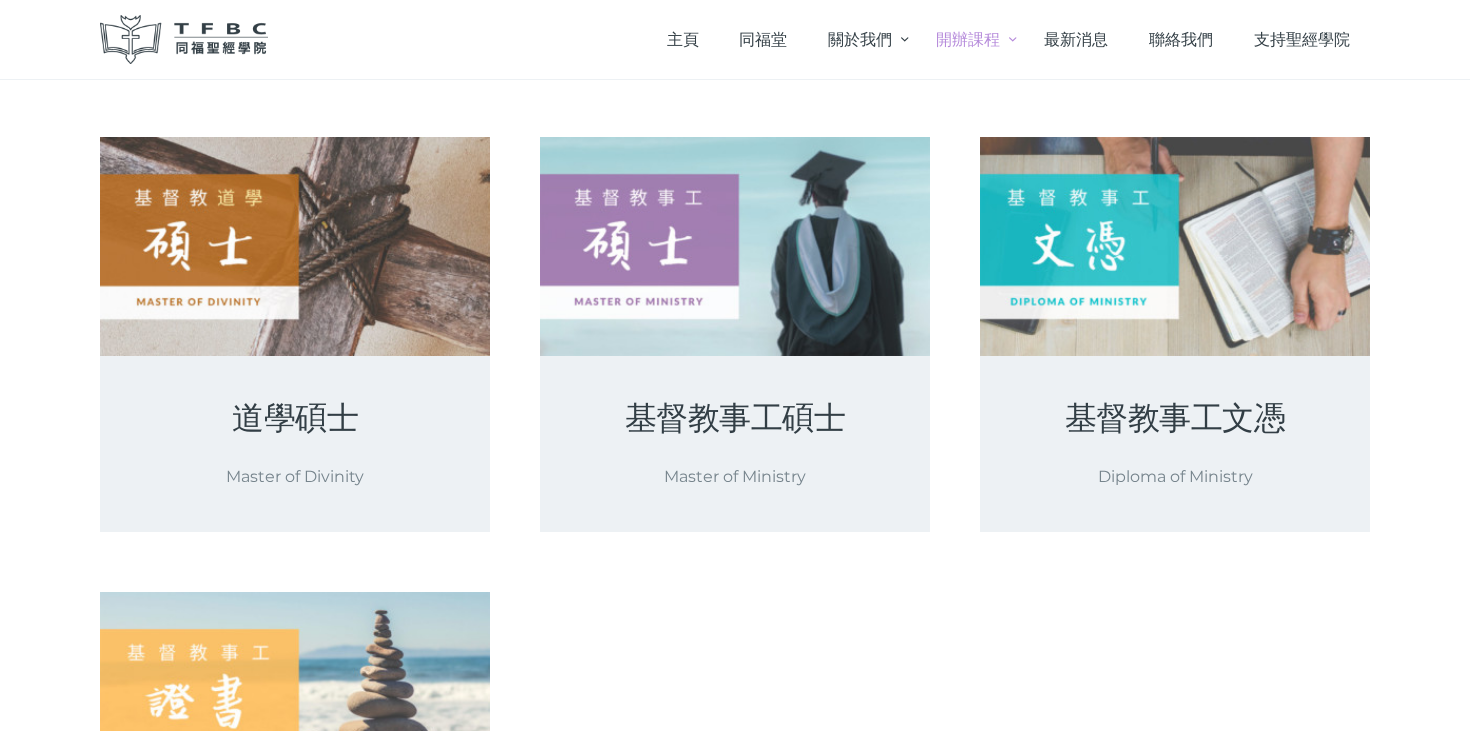 scroll, scrollTop: 0, scrollLeft: 0, axis: both 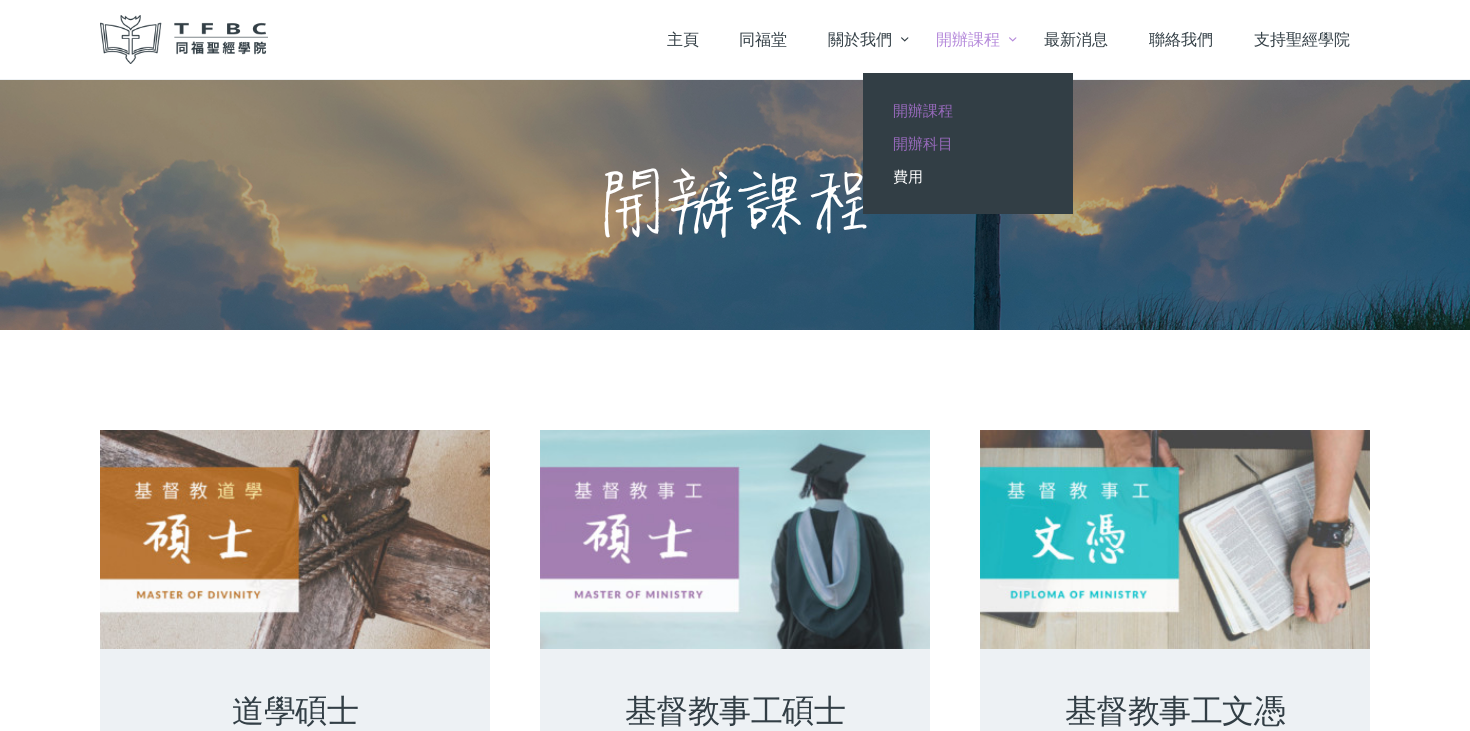 click on "開辦科目" at bounding box center (923, 143) 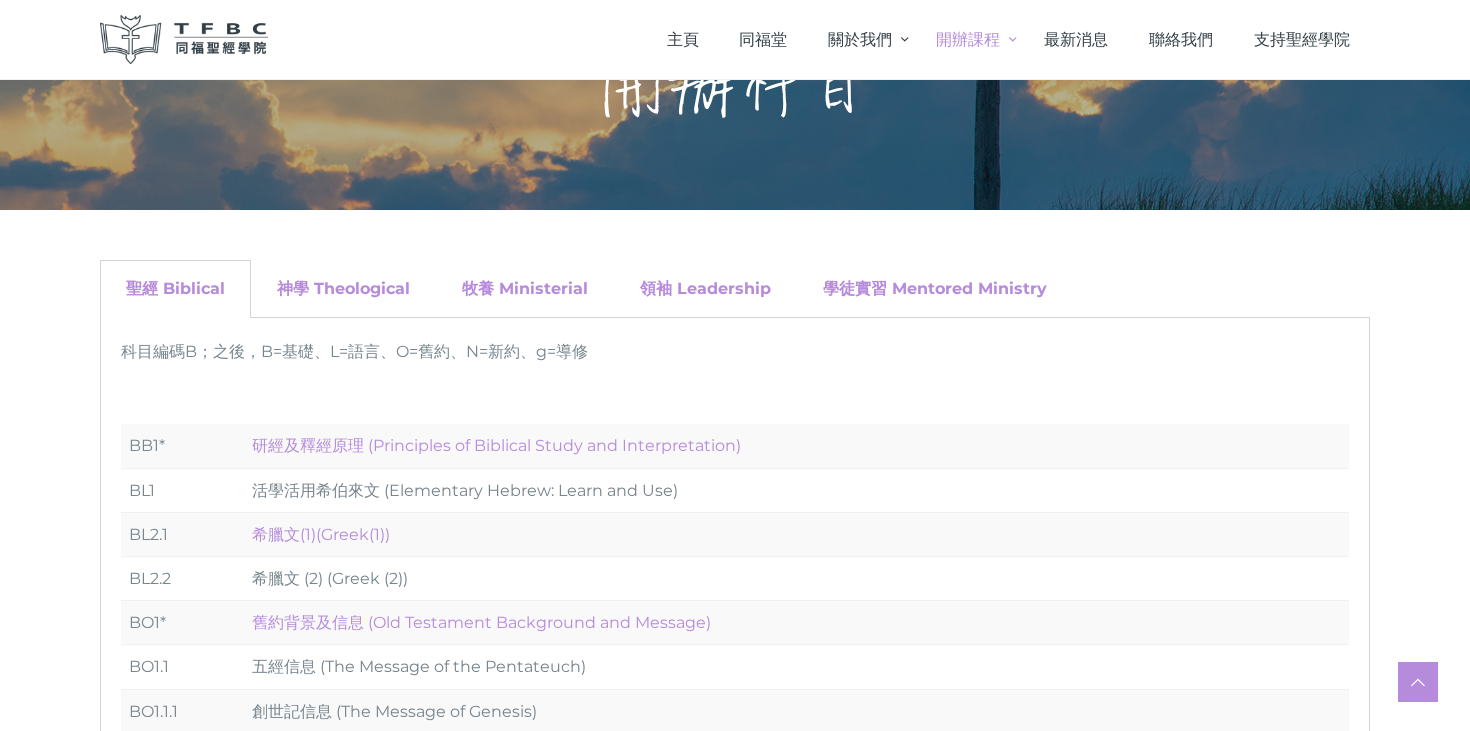 scroll, scrollTop: 0, scrollLeft: 0, axis: both 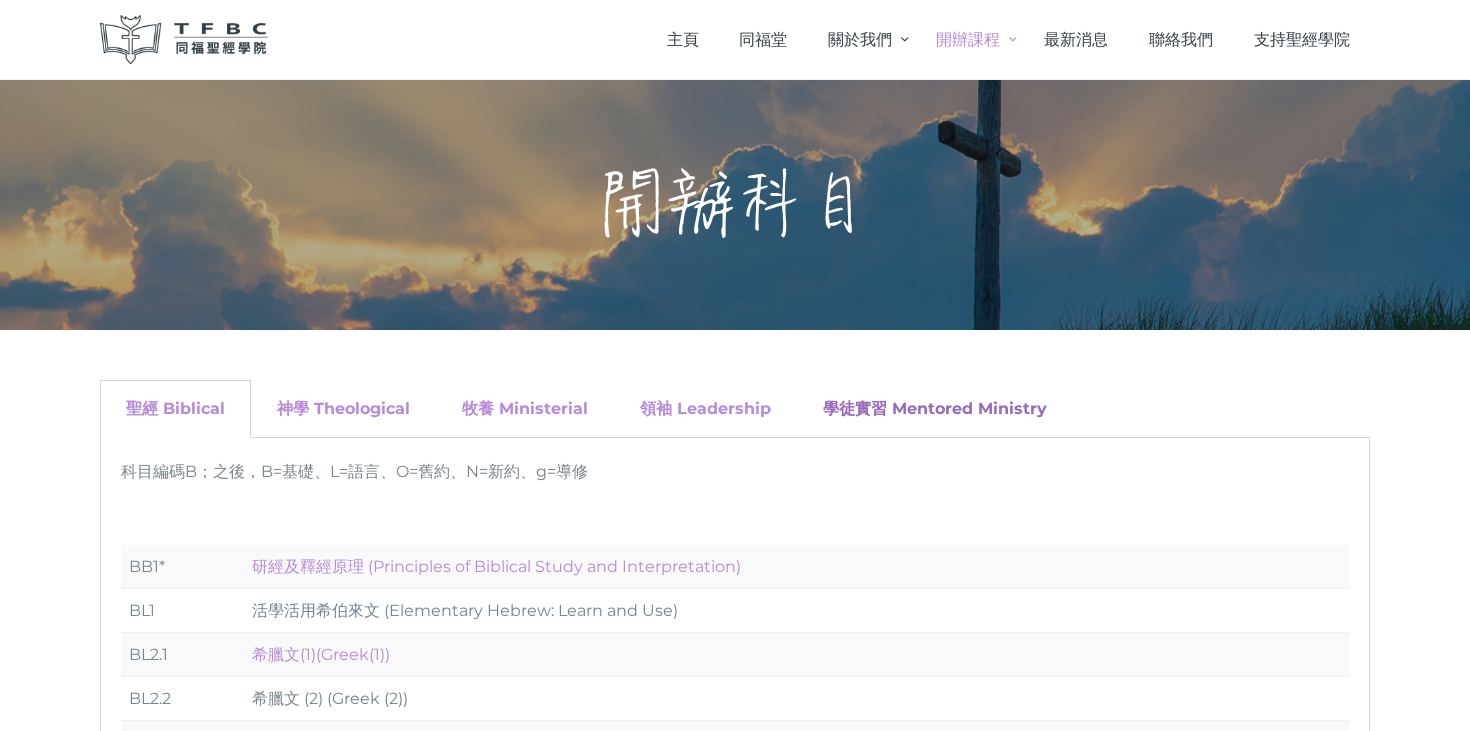 click on "學徒實習 Mentored Ministry" at bounding box center [935, 408] 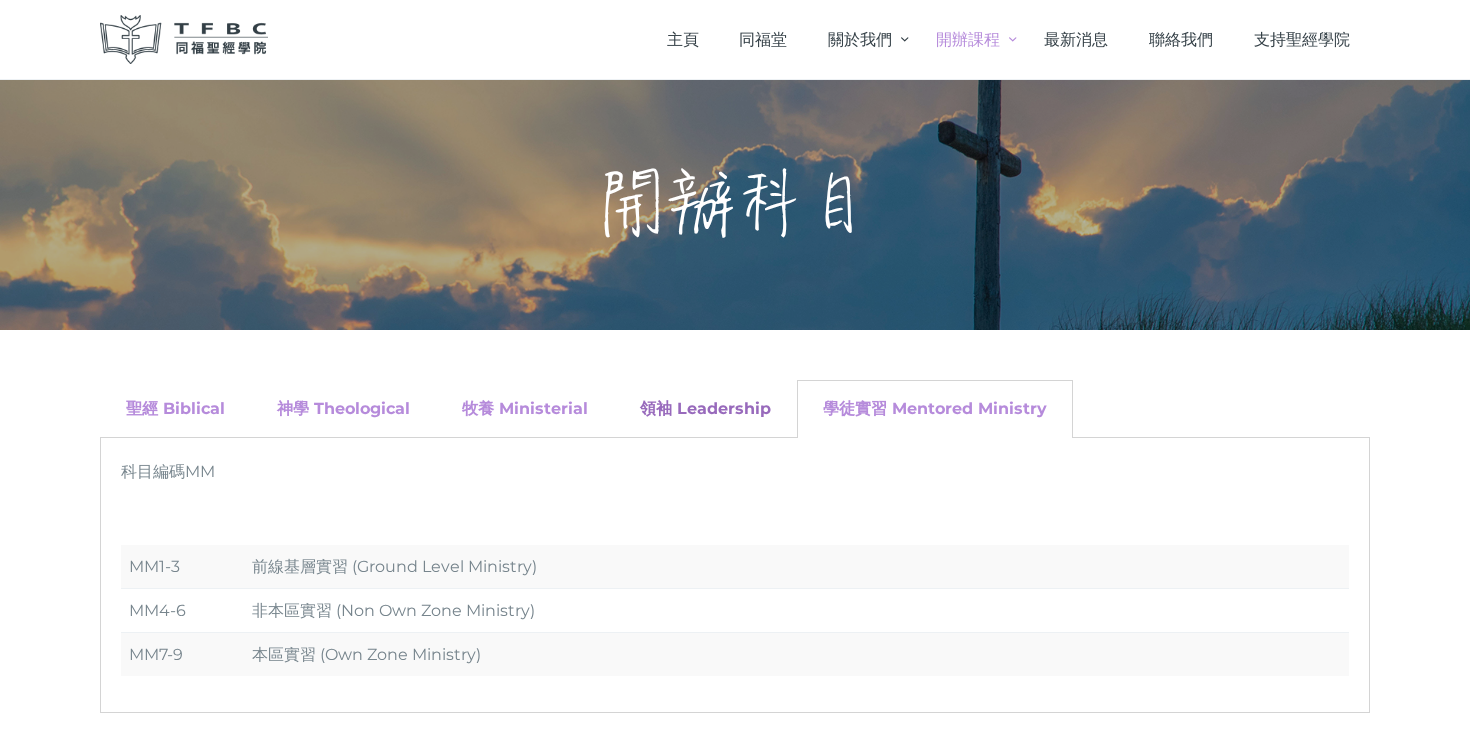 click on "領袖 Leadership" at bounding box center (705, 408) 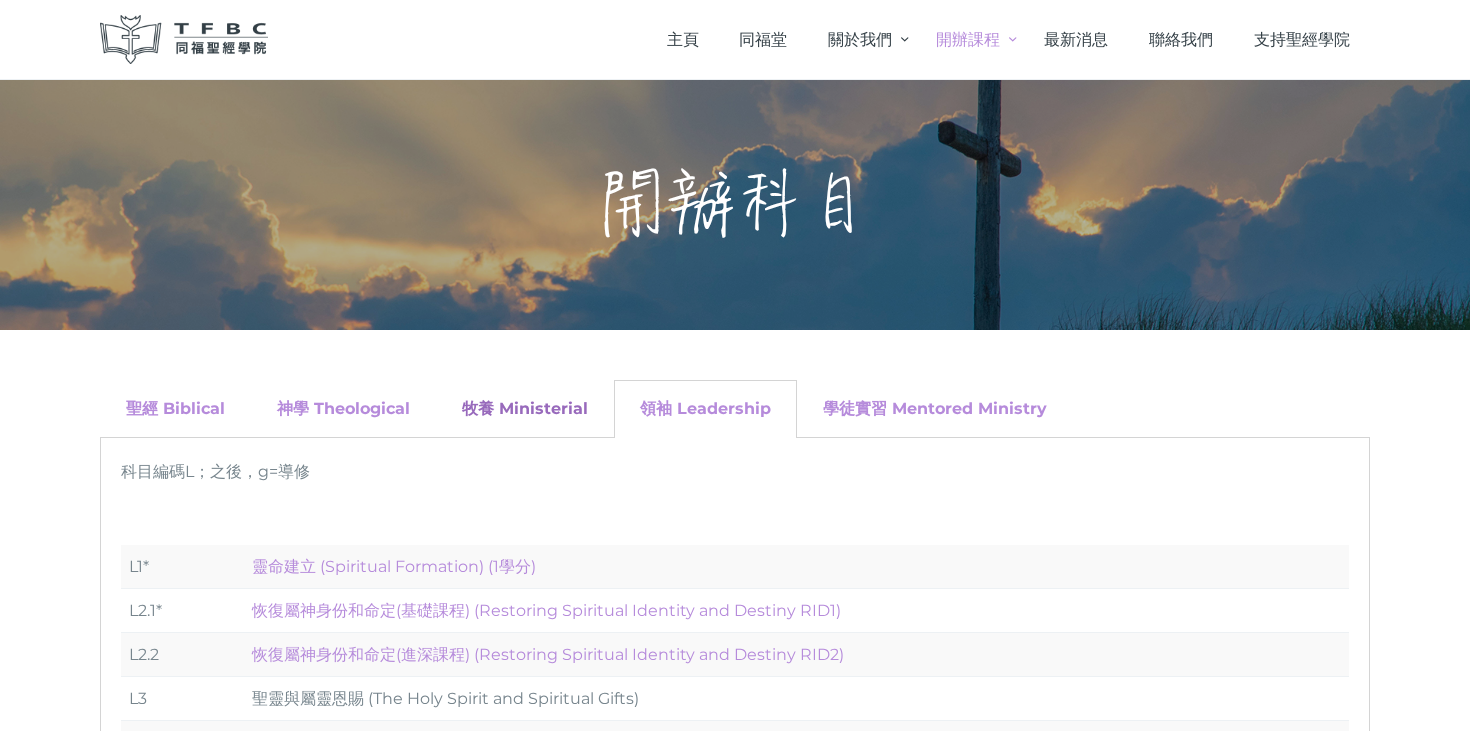 click on "牧養 Ministerial" at bounding box center [525, 408] 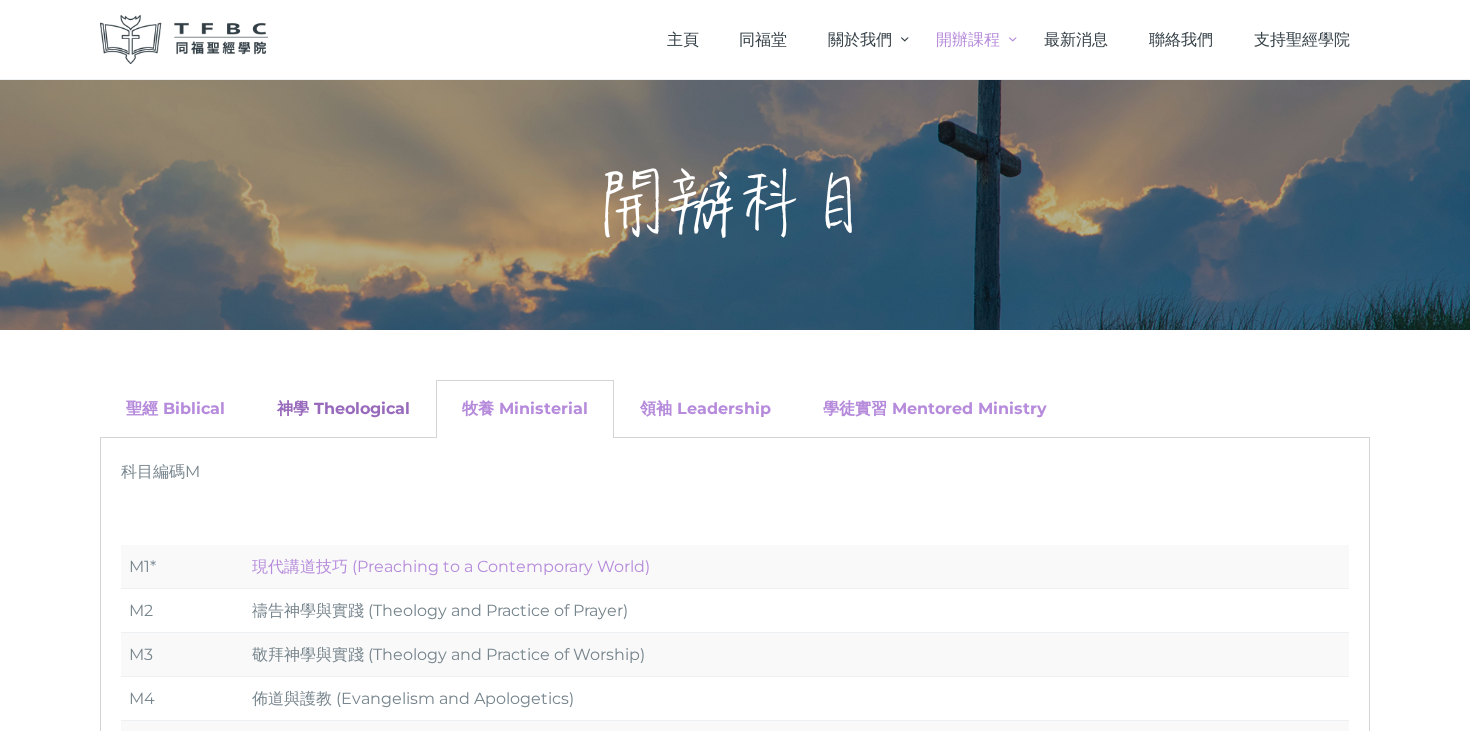 click on "神學 Theological" at bounding box center (343, 408) 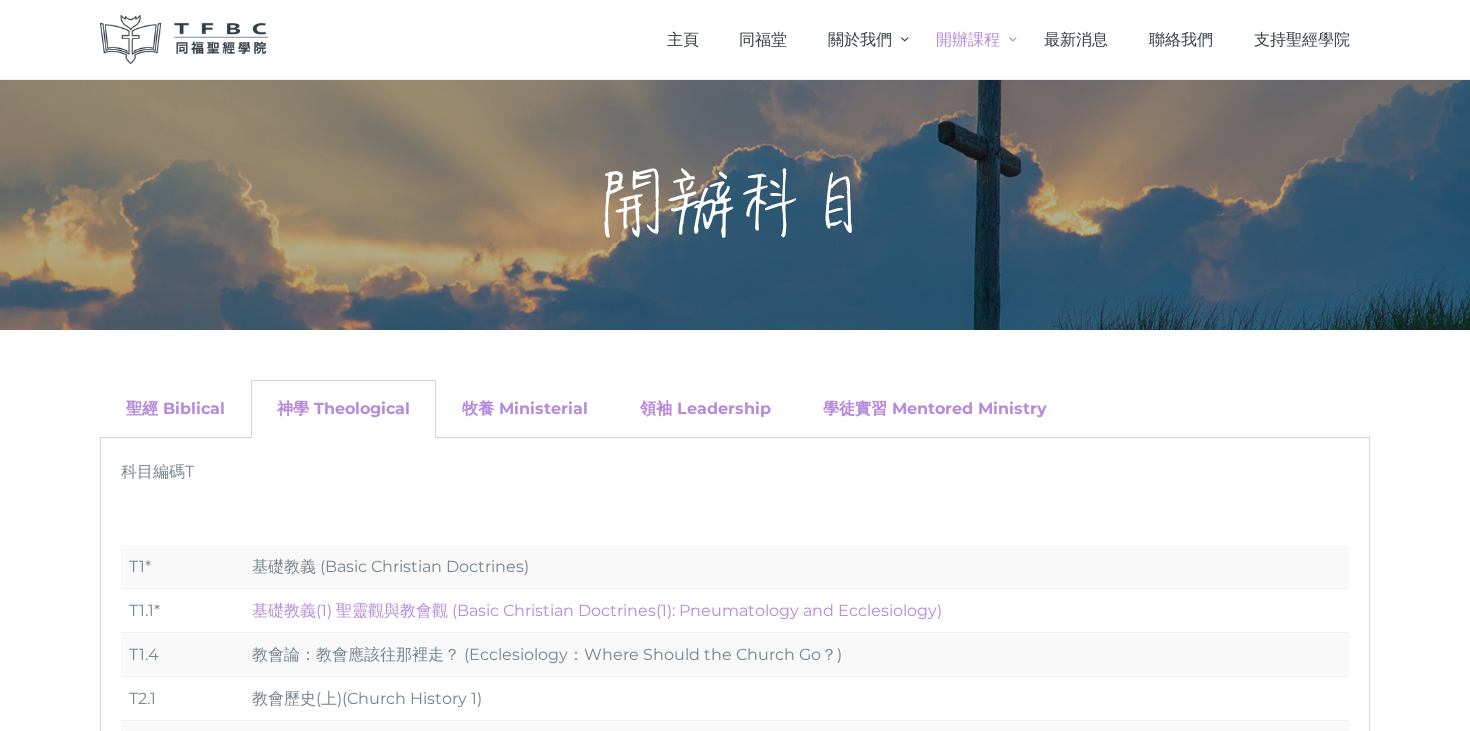 click on "聖經 Biblical" at bounding box center [175, 409] 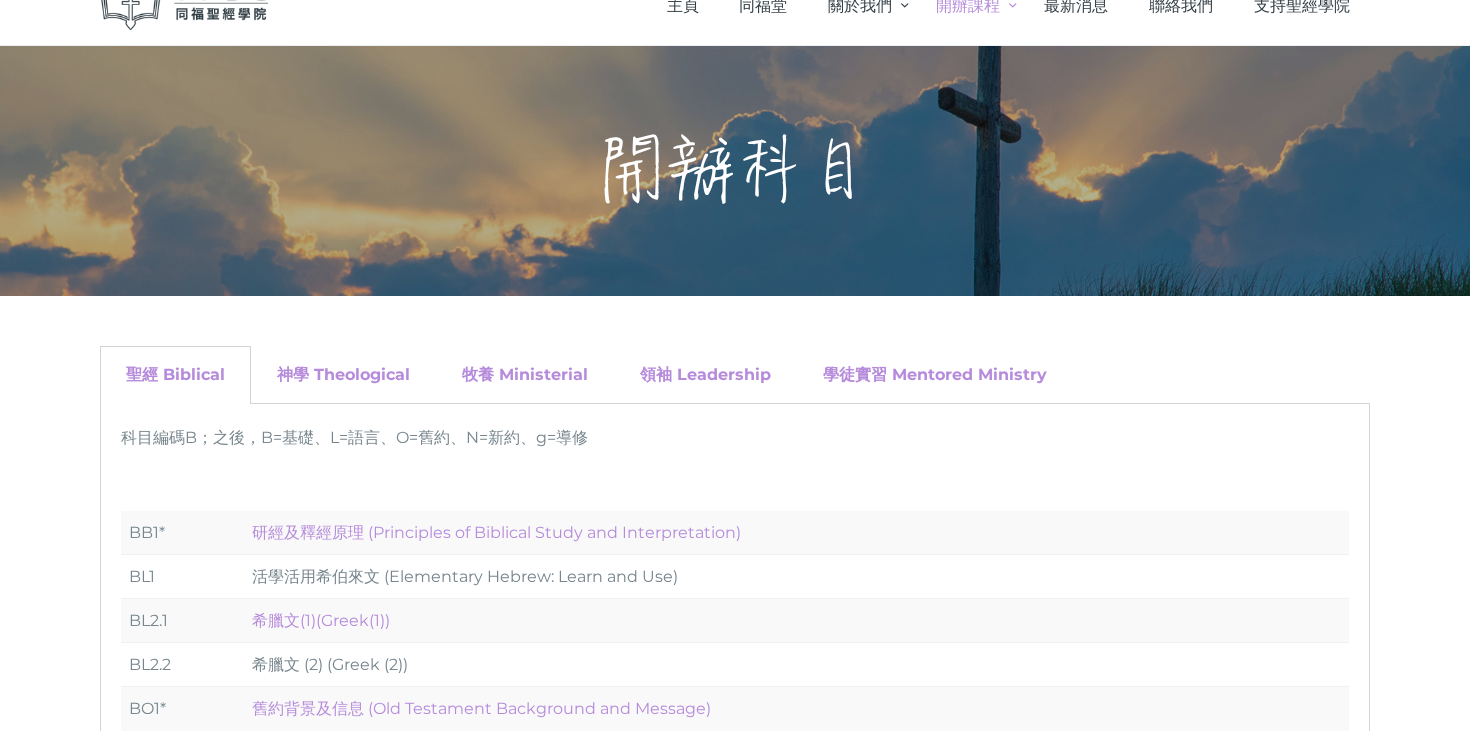scroll, scrollTop: 0, scrollLeft: 0, axis: both 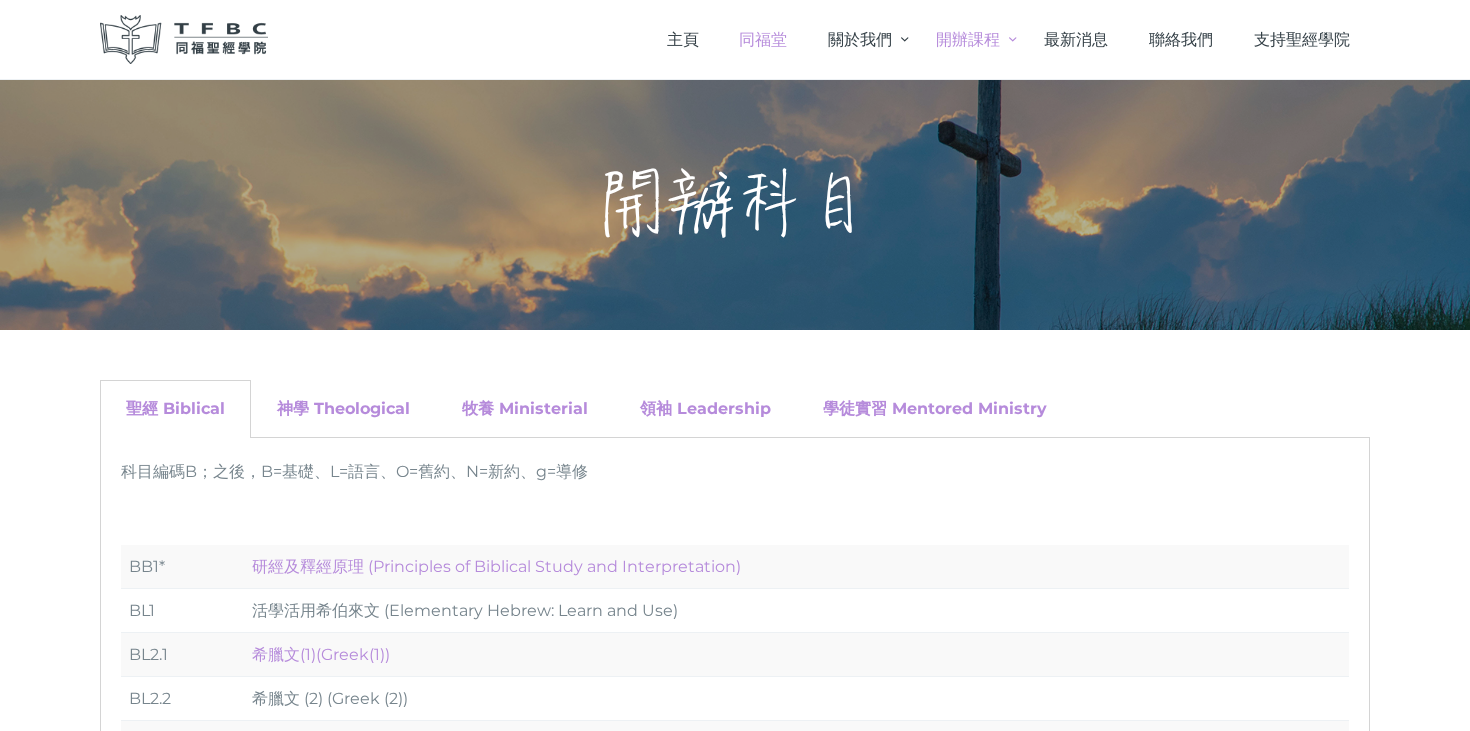 click on "同福堂" at bounding box center (763, 39) 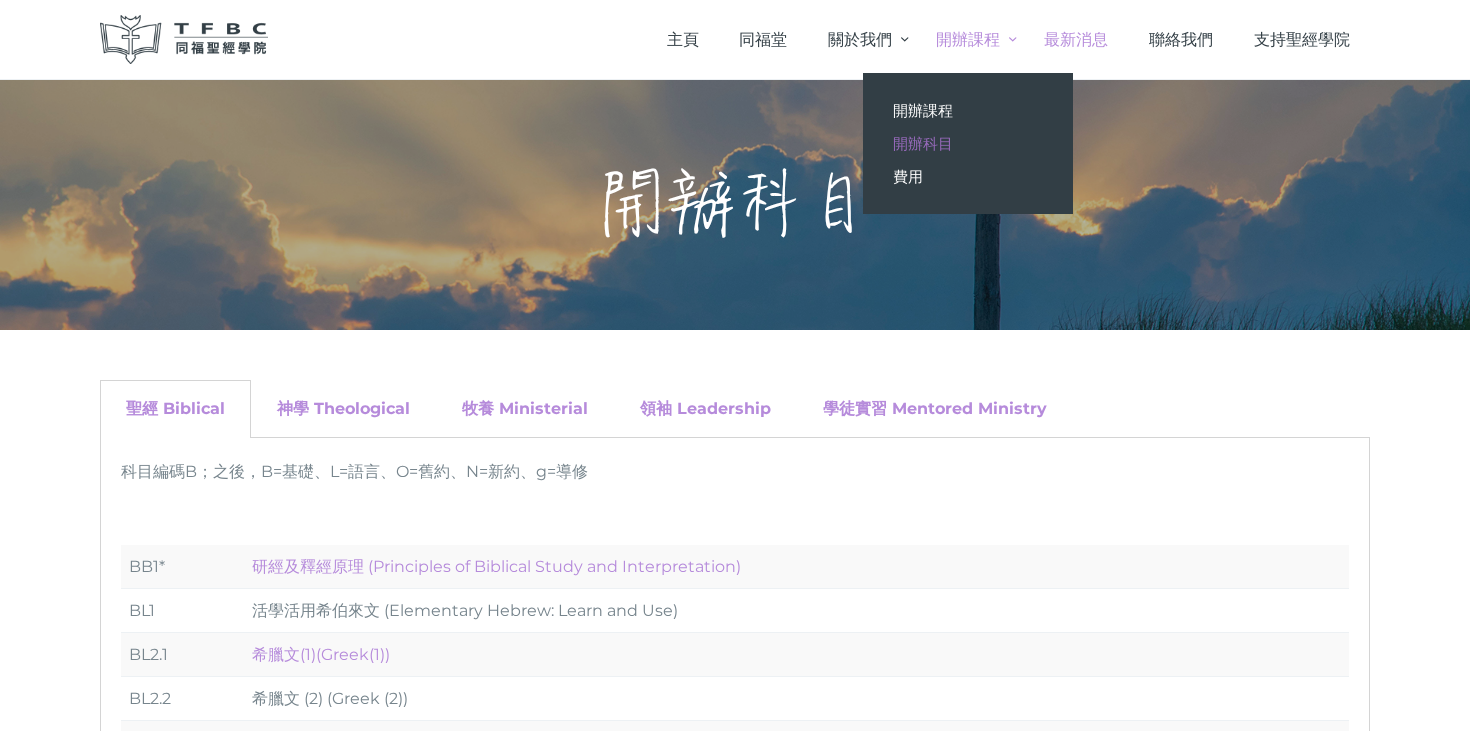 click on "最新消息" at bounding box center (1076, 39) 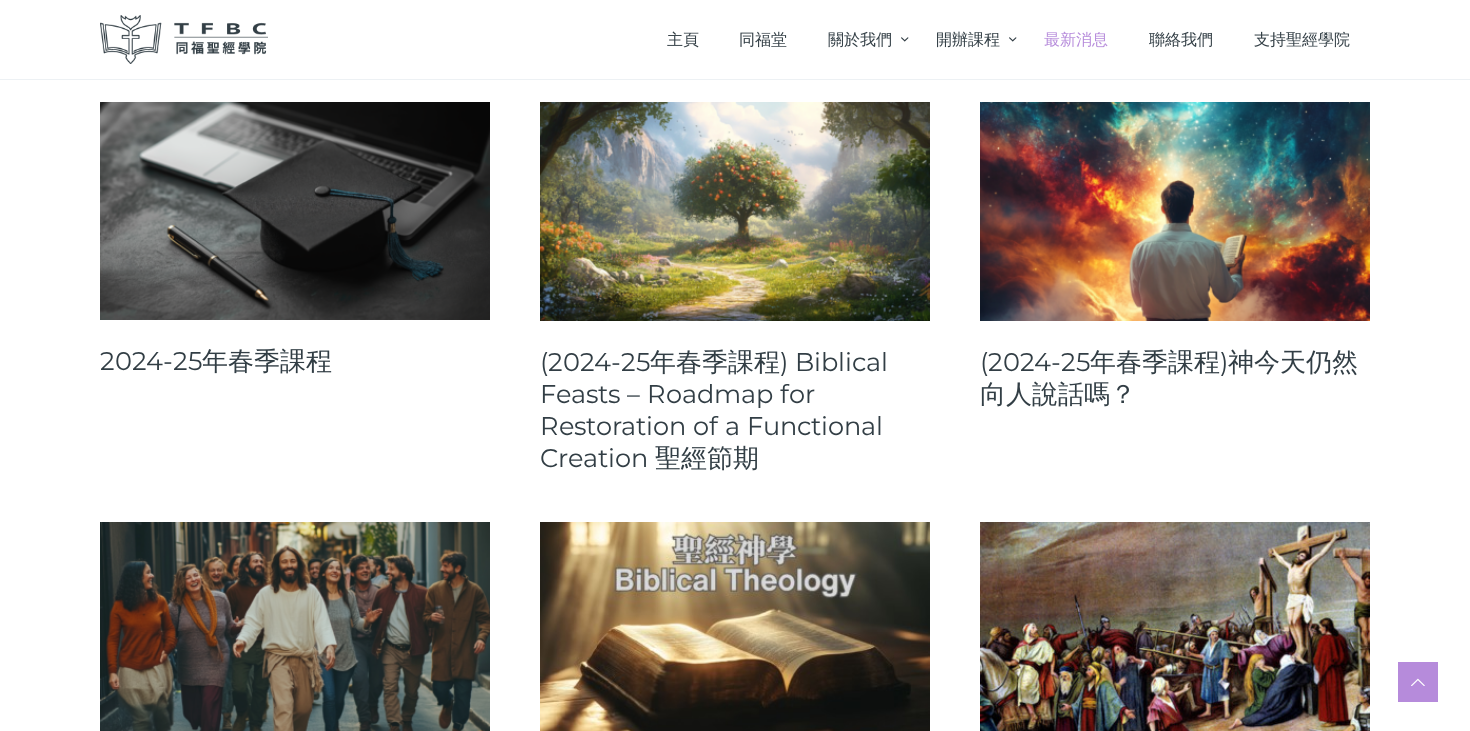 scroll, scrollTop: 268, scrollLeft: 0, axis: vertical 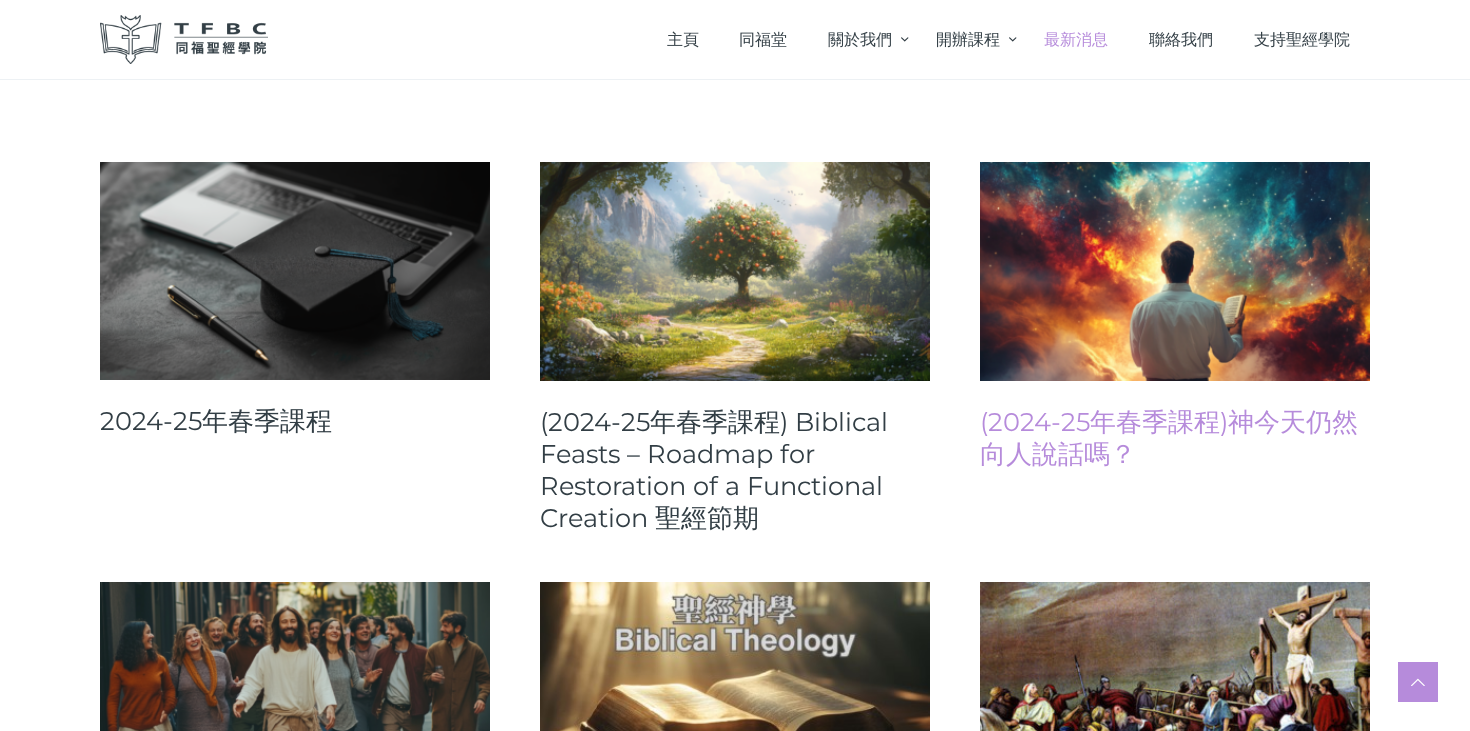 click on "(2024-25年春季課程)神今天仍然向人說話嗎？" at bounding box center (1175, 438) 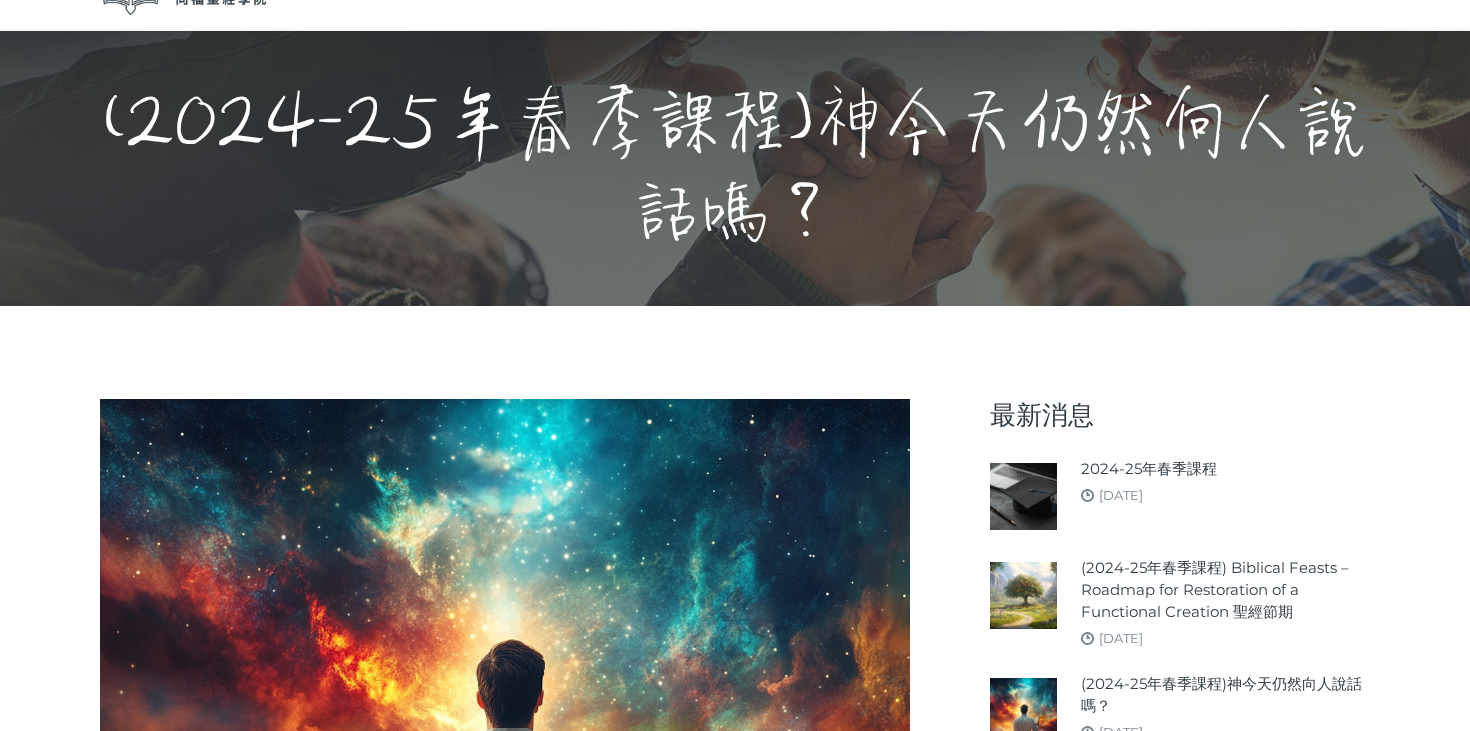 scroll, scrollTop: 0, scrollLeft: 0, axis: both 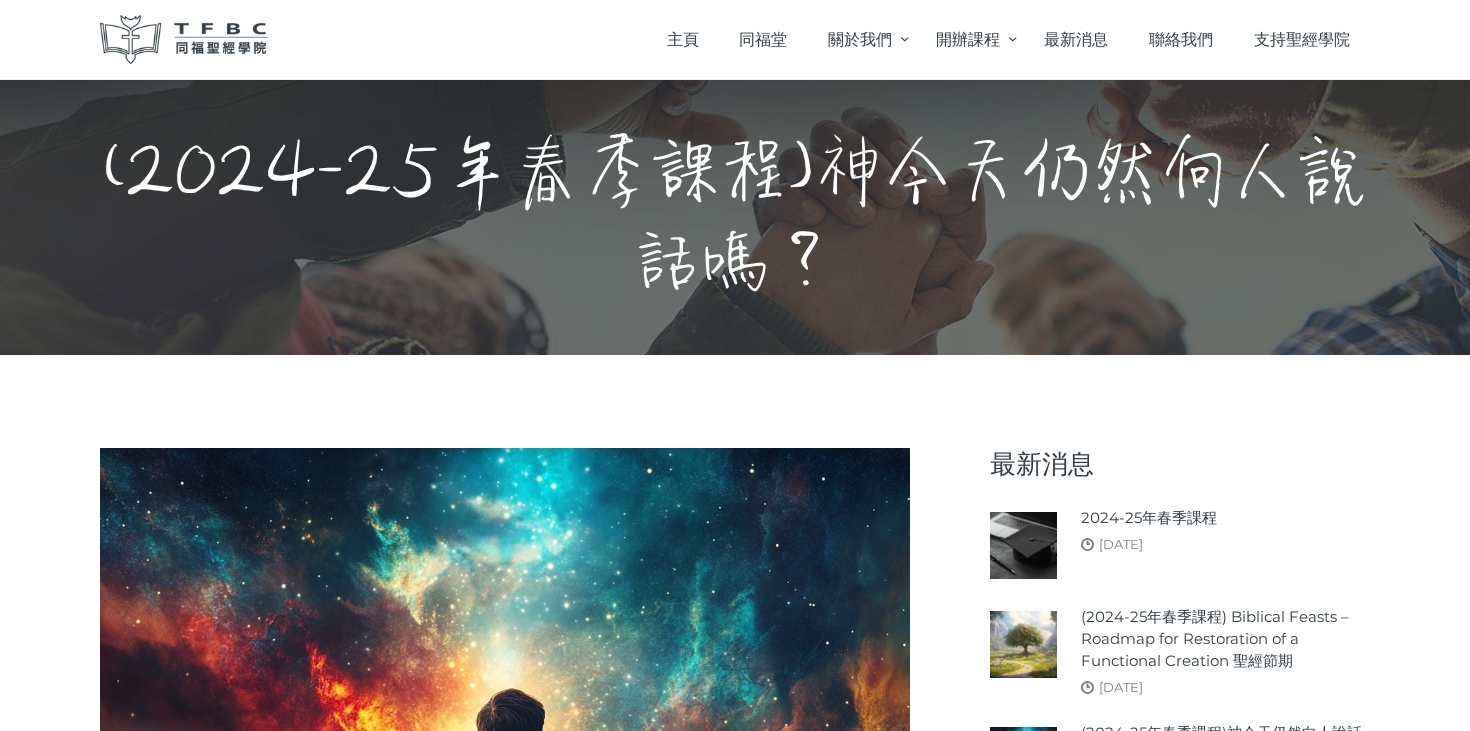 click on "April 8, 2025
課程目標與內容： 常常會聽到信徒會說：「神跟我說要。。。」或說：「神跟我說你。。。」不知道聽的人會有何感覺？當然，很多人會說要小心，因為聖經就是神的話，神已經可以藉聖經向人說話，不可能也不需要聽到神的聲音。只是，耶穌親自說：「我的羊聽我的聲音，我也認識他們，他們也跟隨我。」（約10: 27）聖經也說：「耶穌基督，昨日、今日、一直到永遠、是一樣的。」（來13: 8）前者提到耶穌會向人說話、後者提到祂永遠都是一樣，仍然會繼續向人說話。聖經提到神用不同的方式向人說話，包括：直接向人說話、讓人看到異象、在夢中看到孟璟、提升人的靈到另外一個地方等。 如何分辨是神的聲音？" at bounding box center [735, 1533] 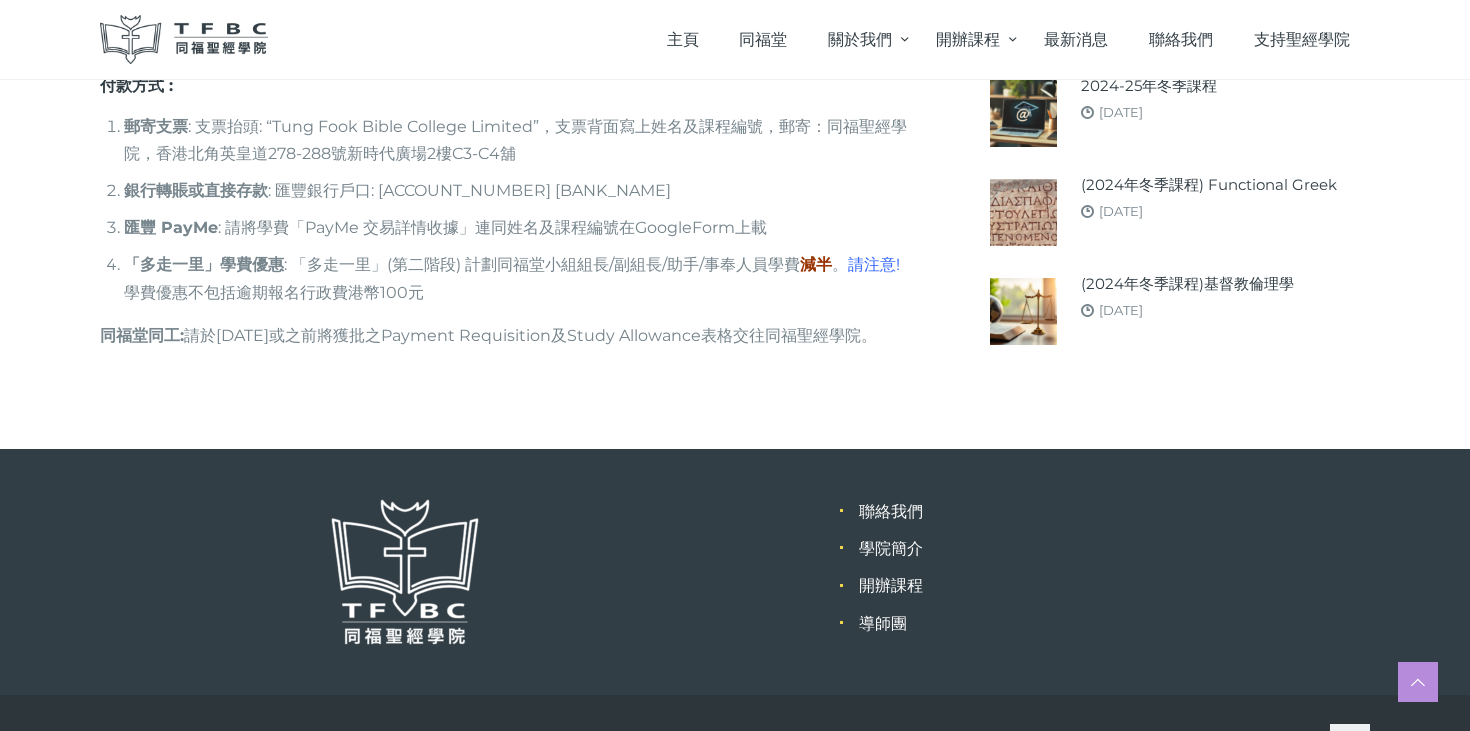 scroll, scrollTop: 2267, scrollLeft: 0, axis: vertical 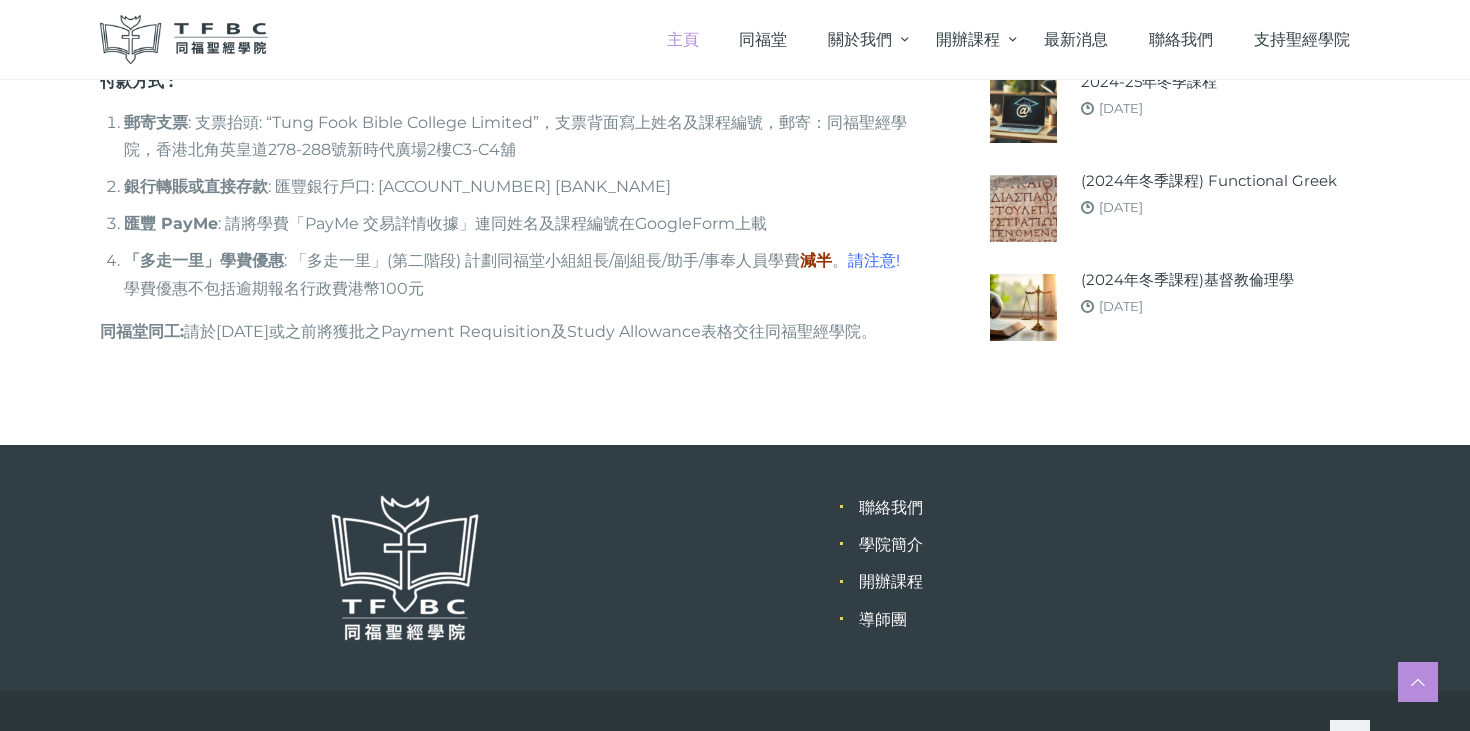 click on "主頁" at bounding box center (683, 39) 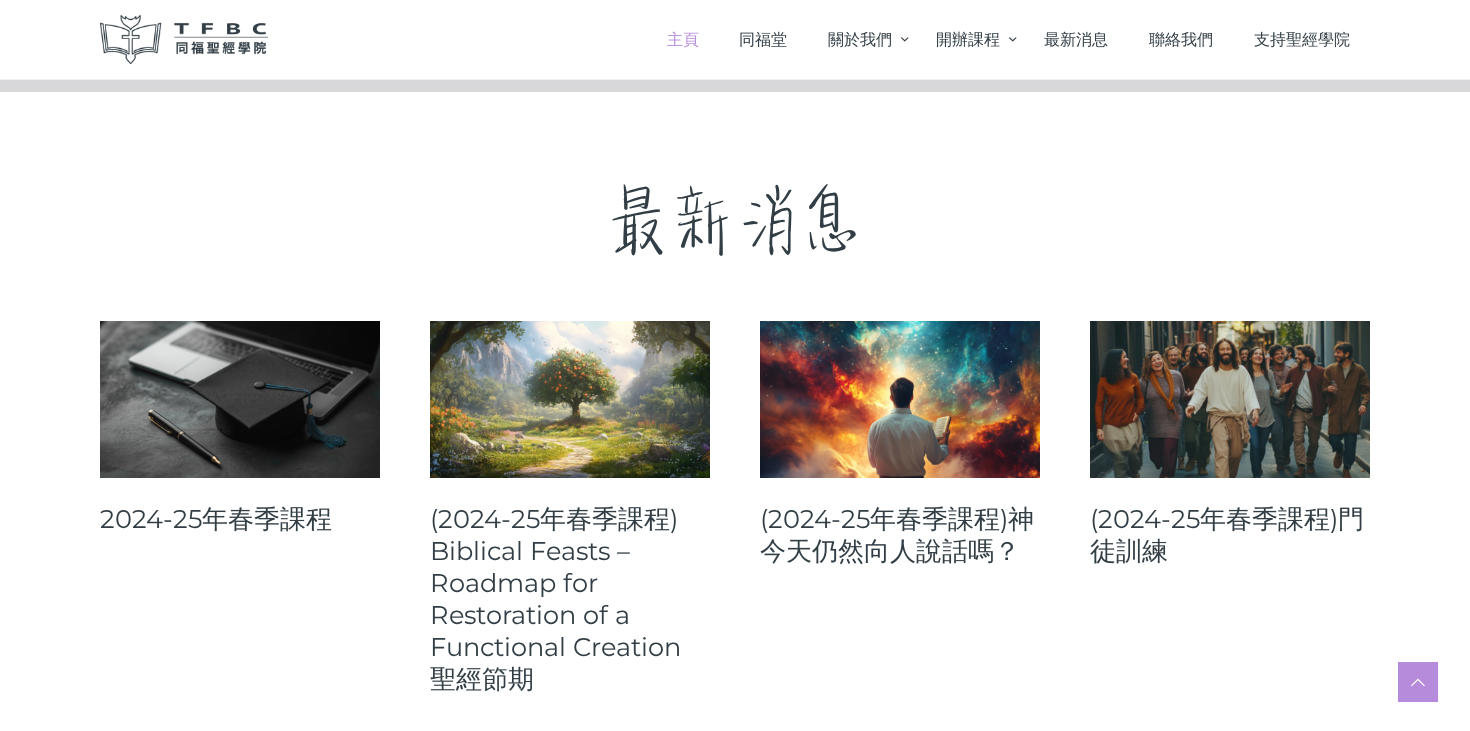 scroll, scrollTop: 632, scrollLeft: 0, axis: vertical 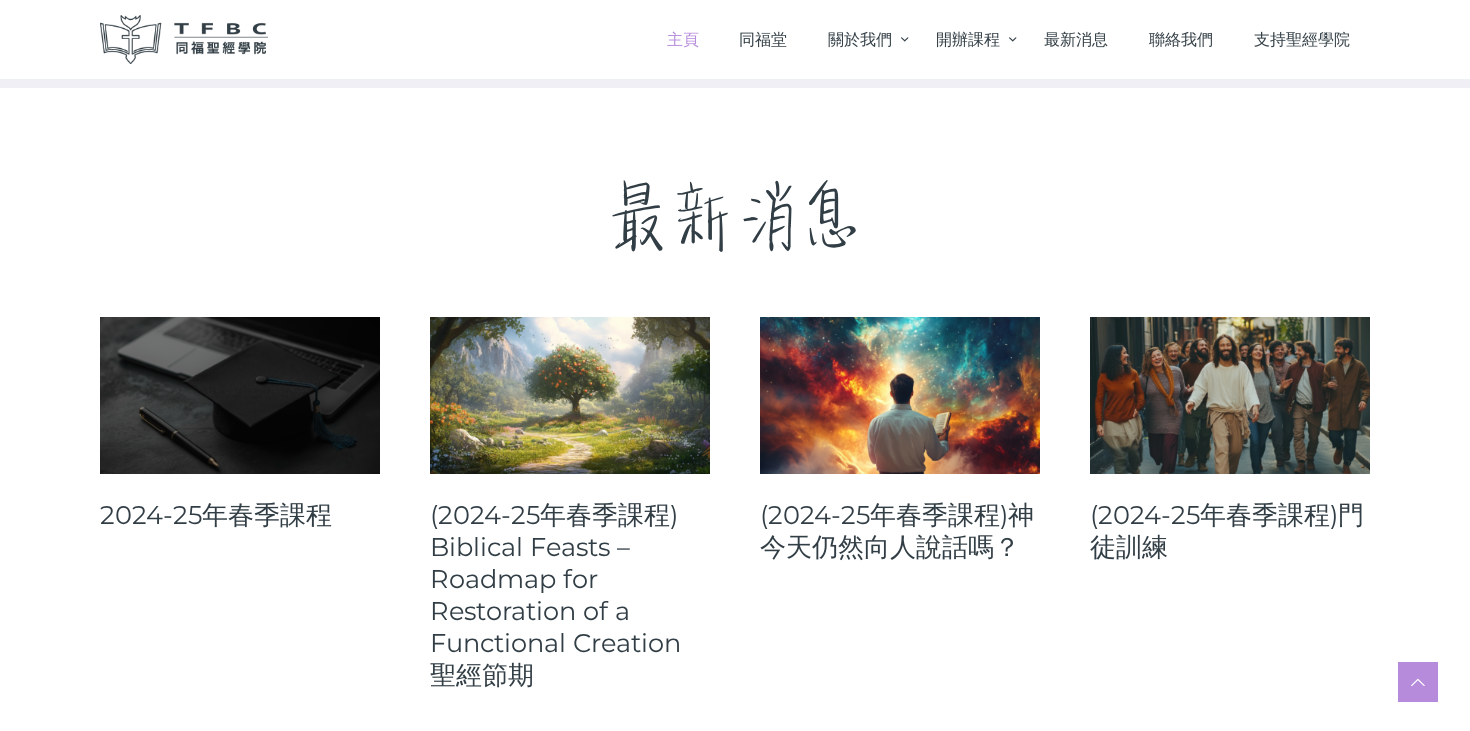 click at bounding box center [240, 395] 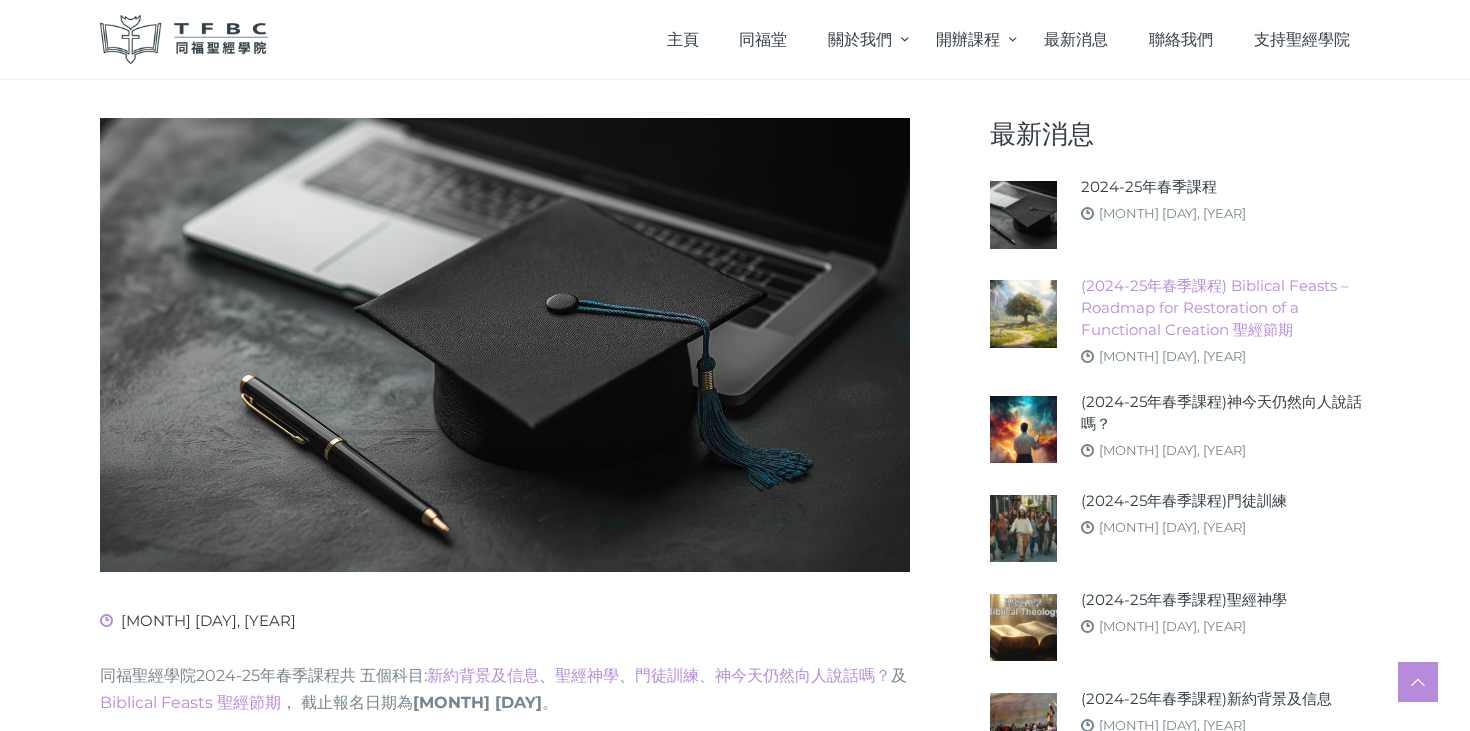 scroll, scrollTop: 324, scrollLeft: 0, axis: vertical 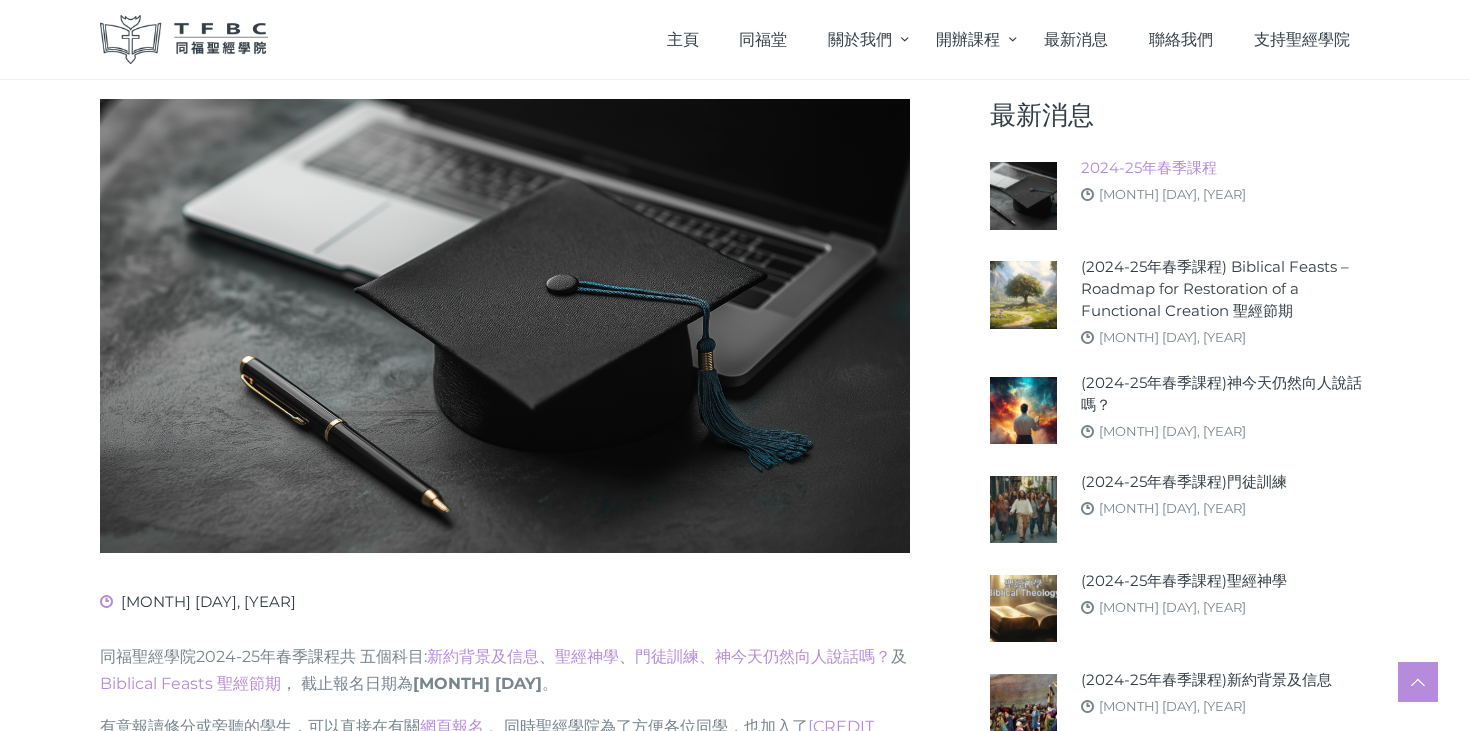 click on "2024-25年春季課程" at bounding box center (1171, 168) 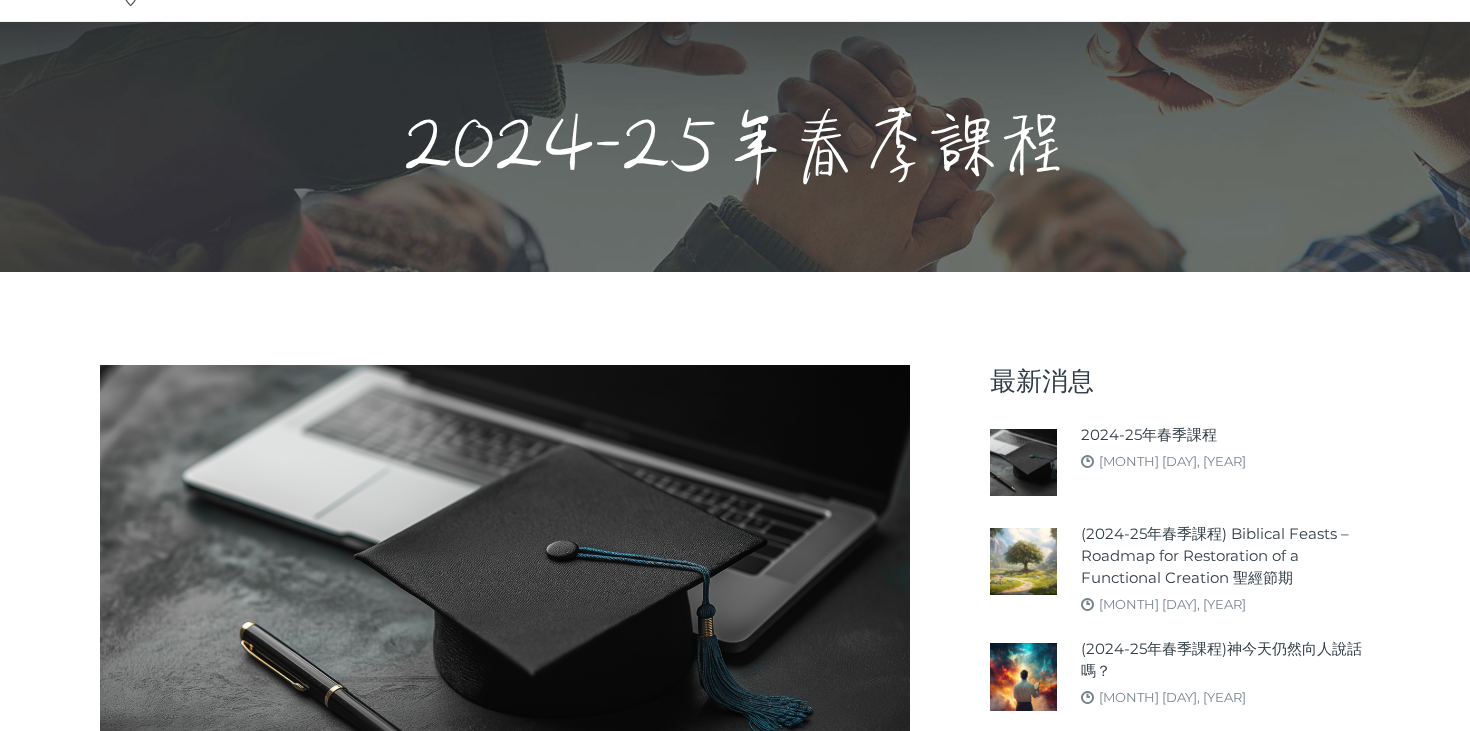 scroll, scrollTop: 0, scrollLeft: 0, axis: both 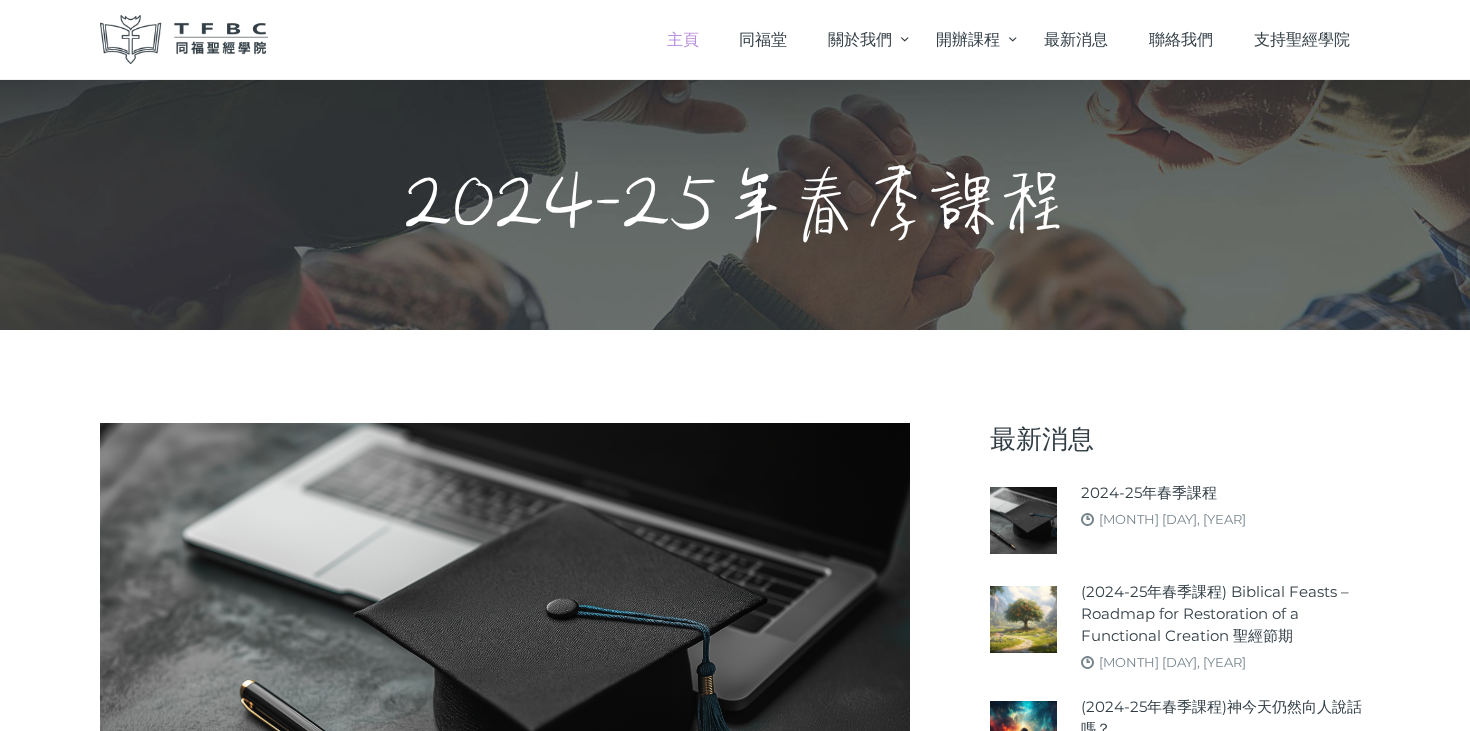 click on "主頁" at bounding box center (683, 39) 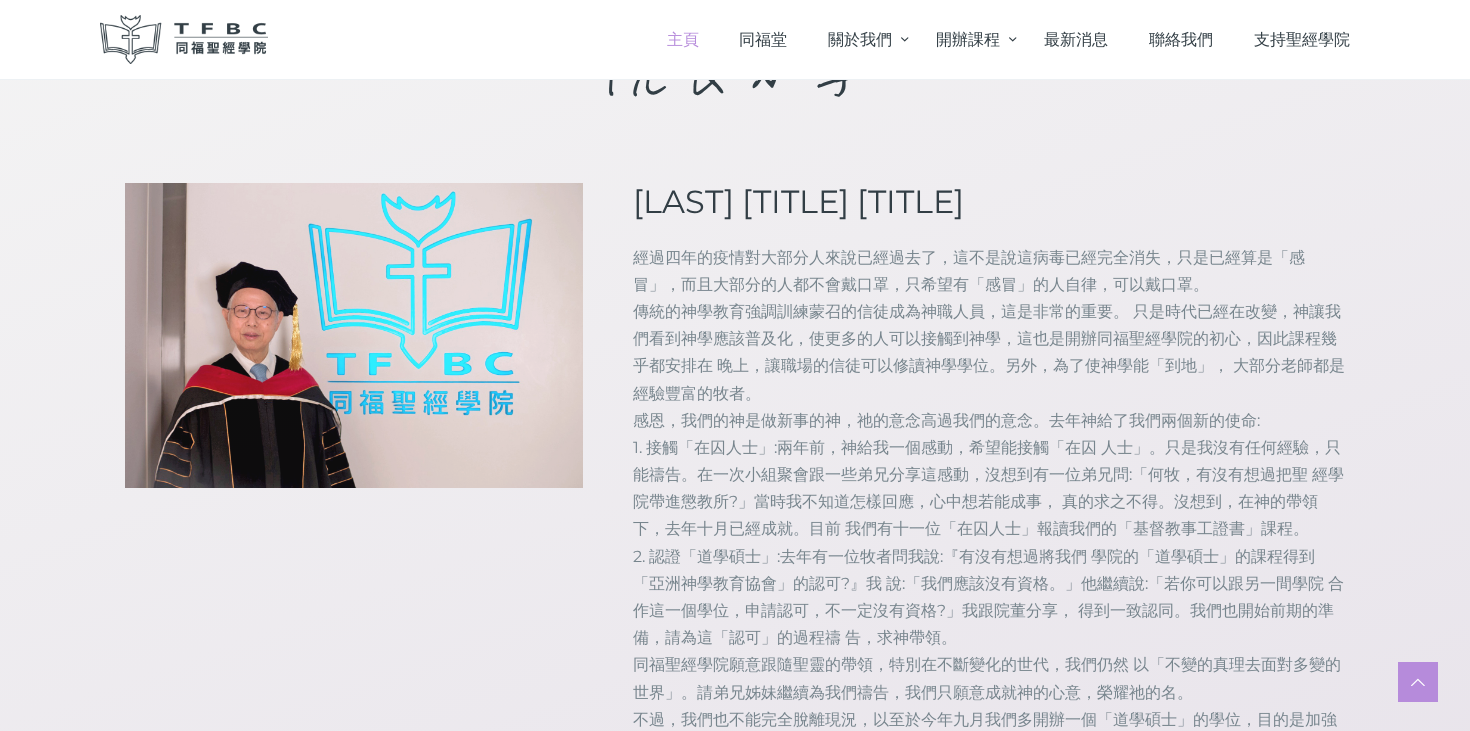 scroll, scrollTop: 1758, scrollLeft: 0, axis: vertical 